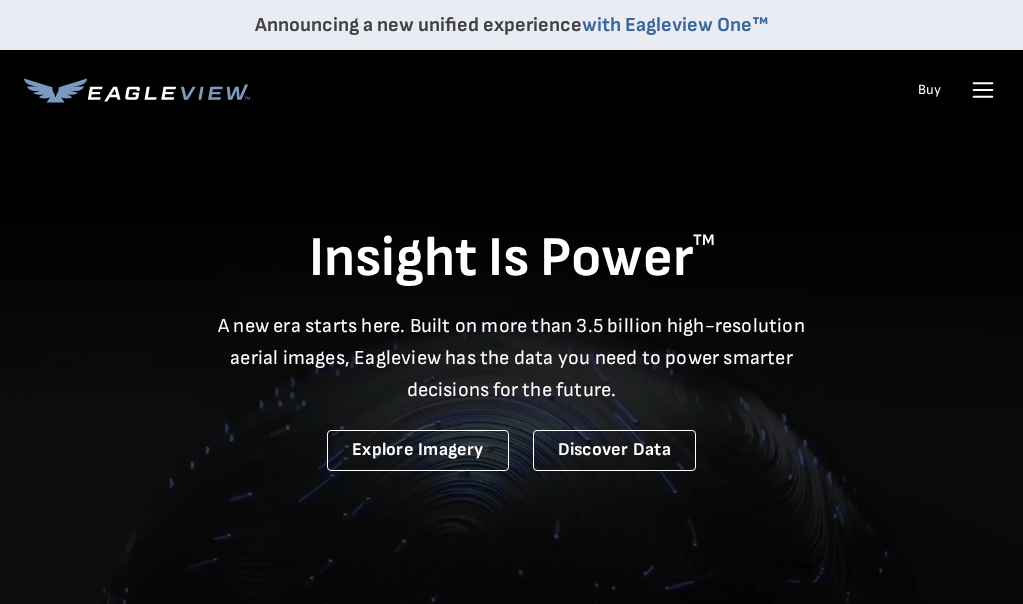 scroll, scrollTop: 0, scrollLeft: 0, axis: both 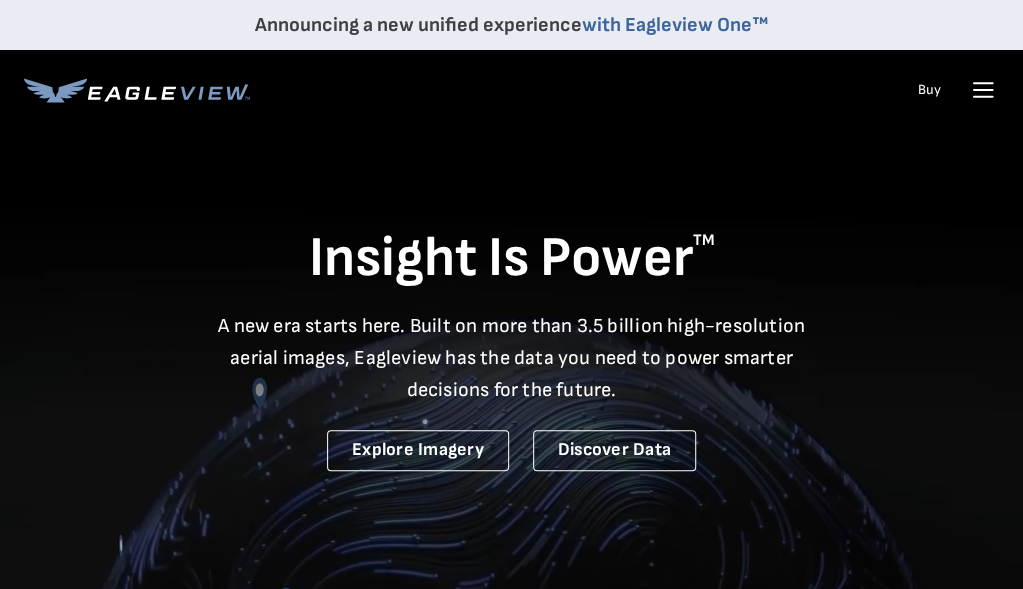 click 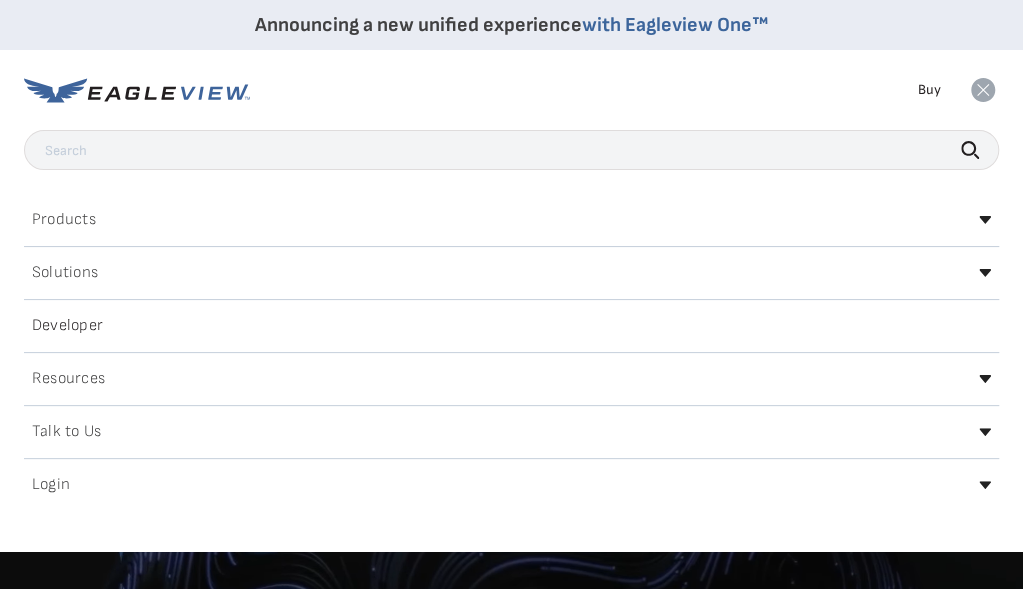click on "Products" at bounding box center [64, 220] 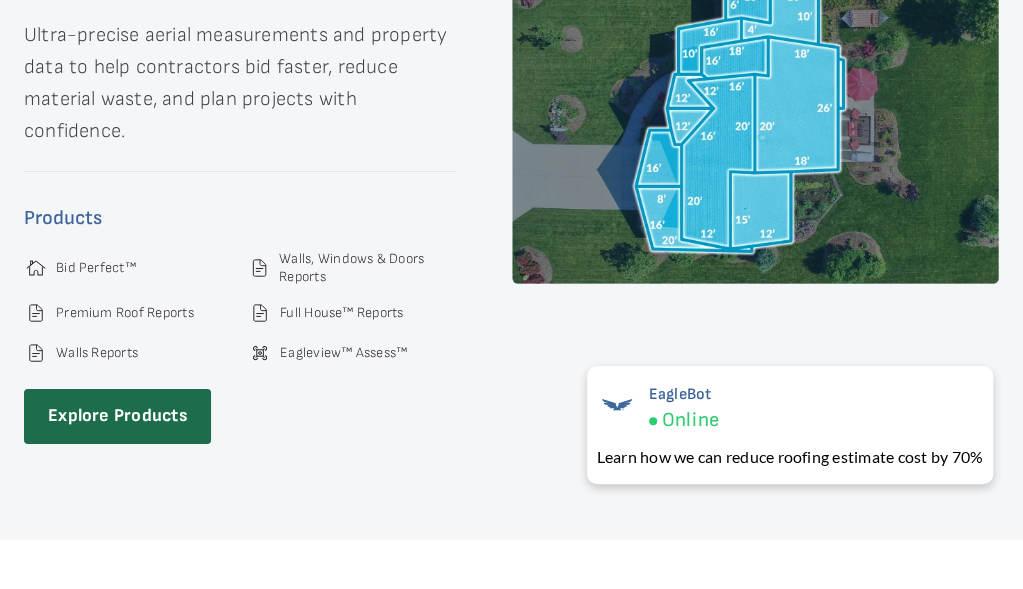 scroll, scrollTop: 2930, scrollLeft: 0, axis: vertical 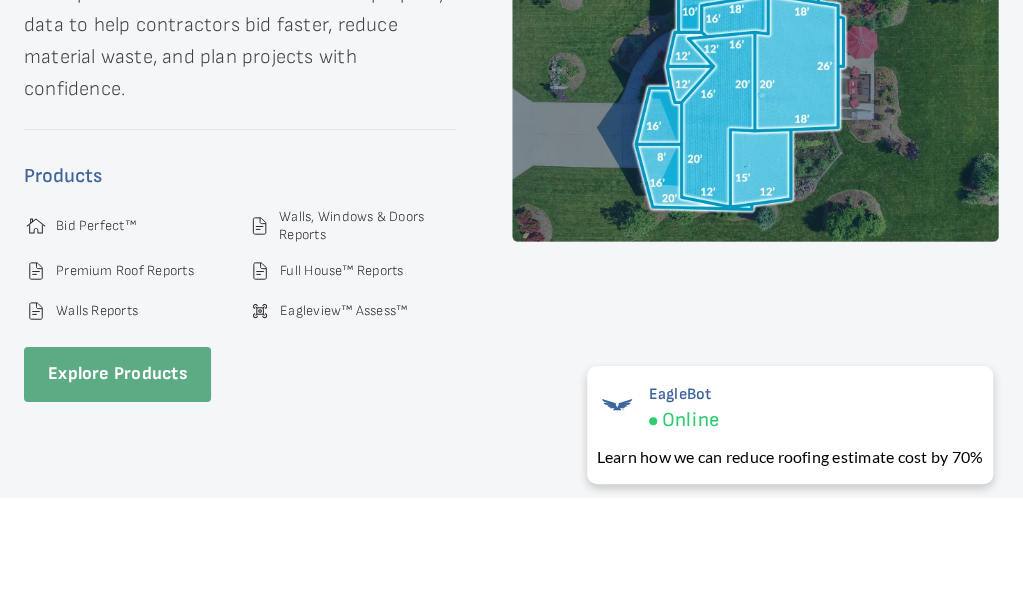 click on "Explore Products" at bounding box center [117, 374] 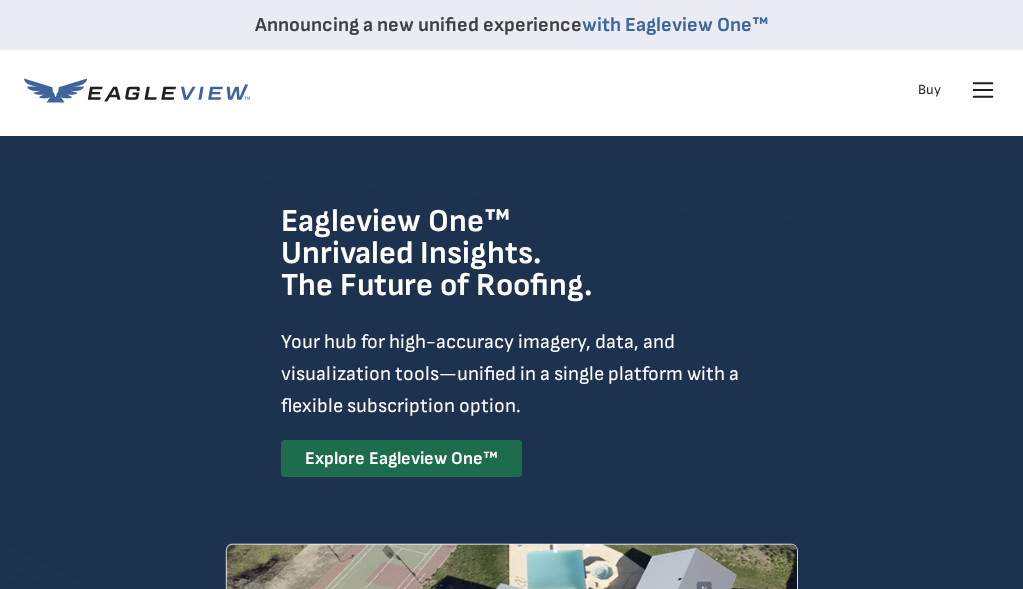 scroll, scrollTop: 0, scrollLeft: 0, axis: both 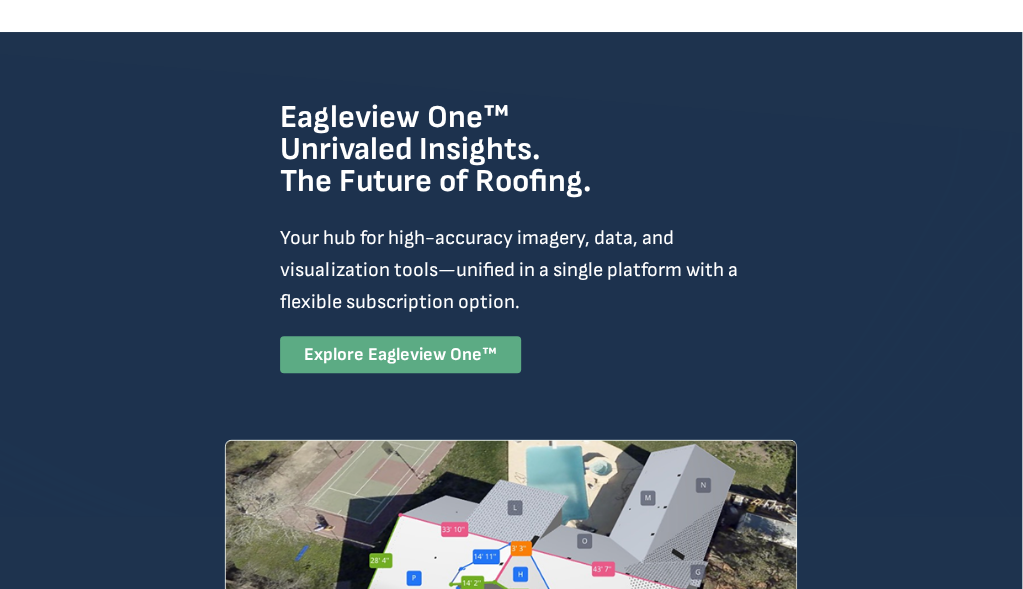 click on "Explore Eagleview One™" at bounding box center [400, 354] 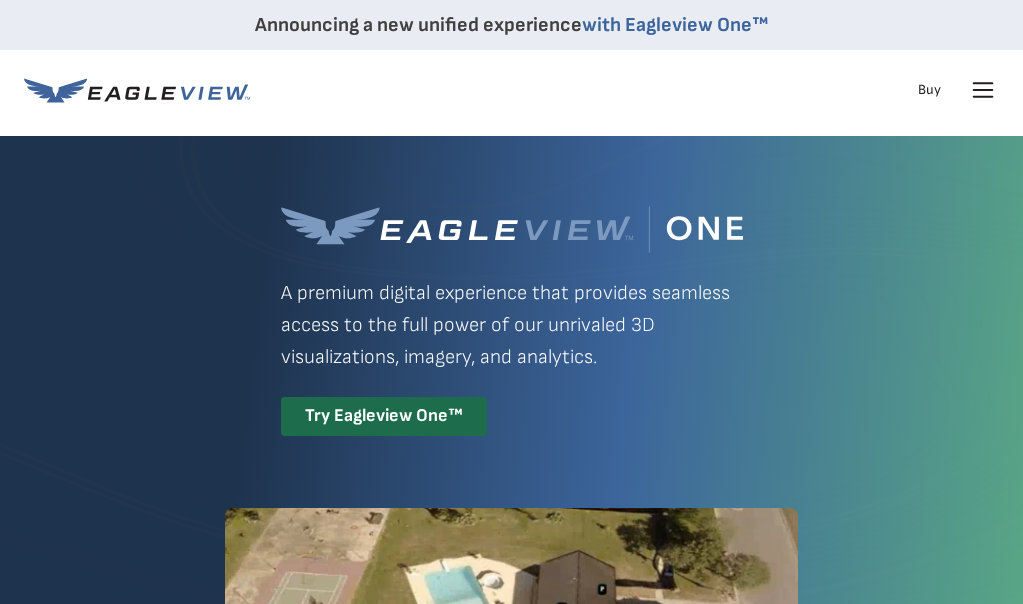 scroll, scrollTop: 0, scrollLeft: 0, axis: both 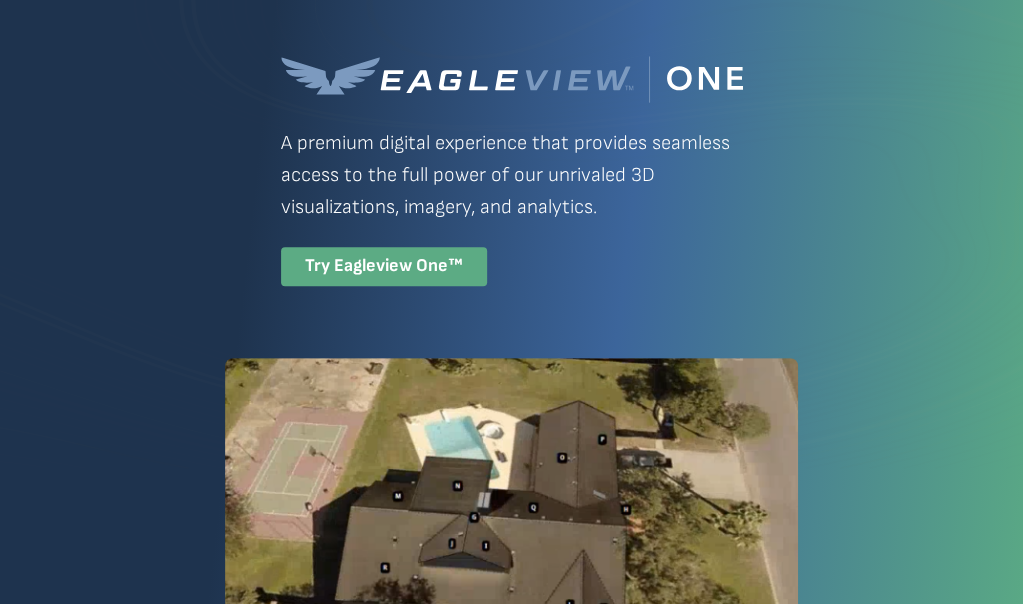 click on "Try Eagleview One™" at bounding box center [384, 266] 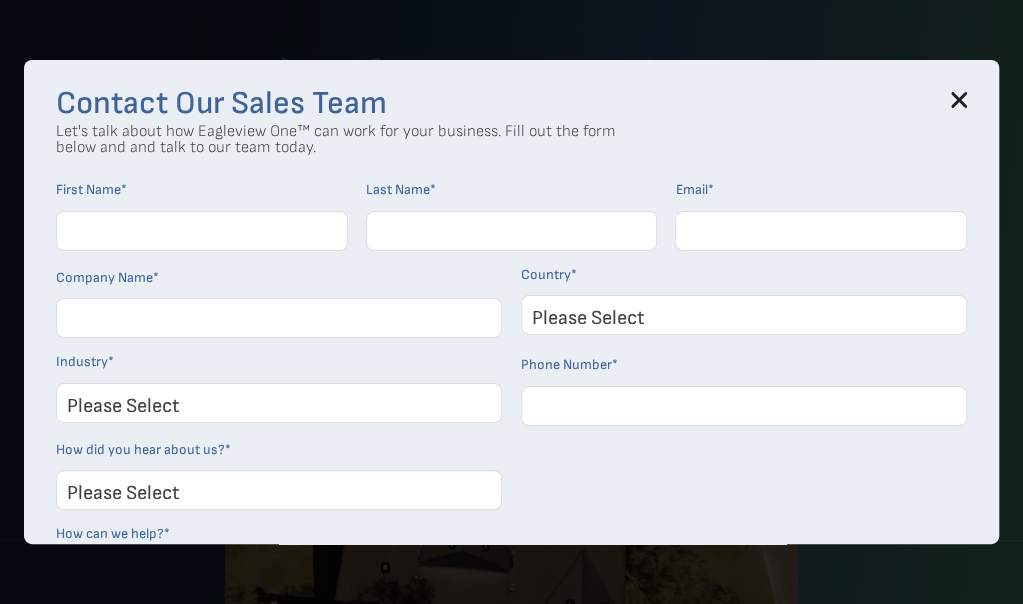 scroll, scrollTop: 216, scrollLeft: 0, axis: vertical 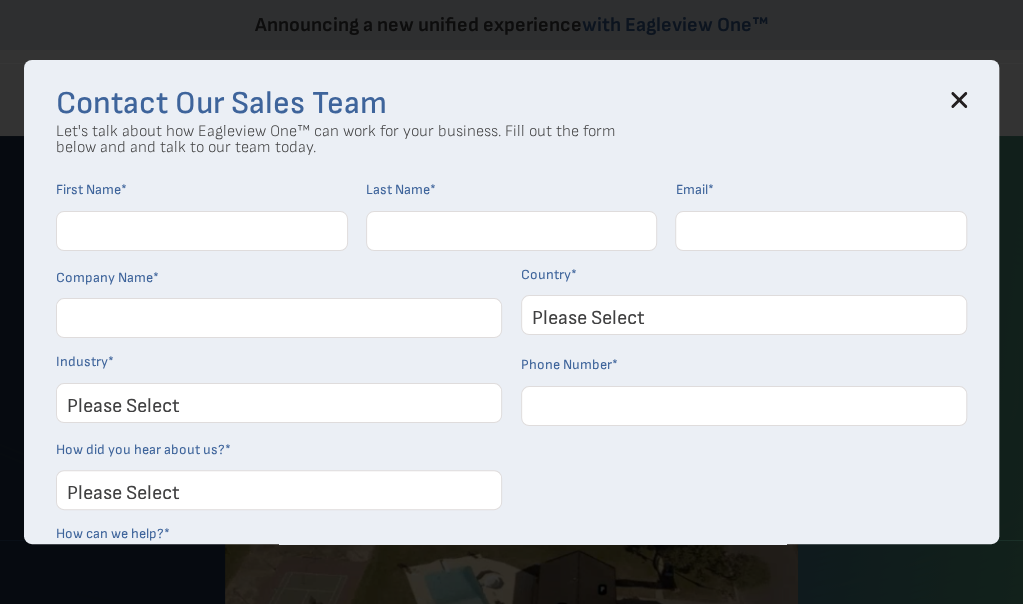 click 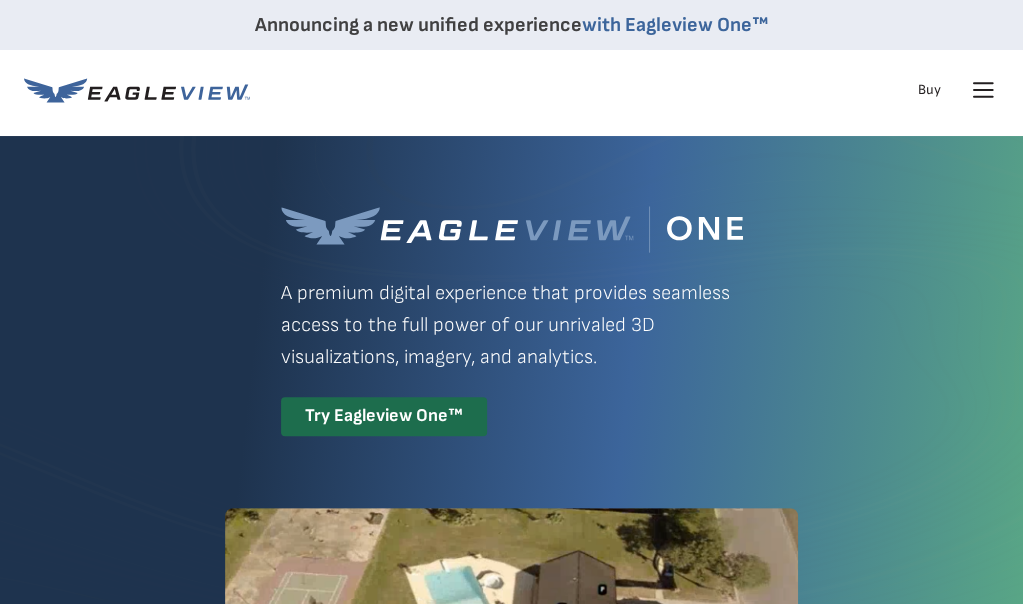 click 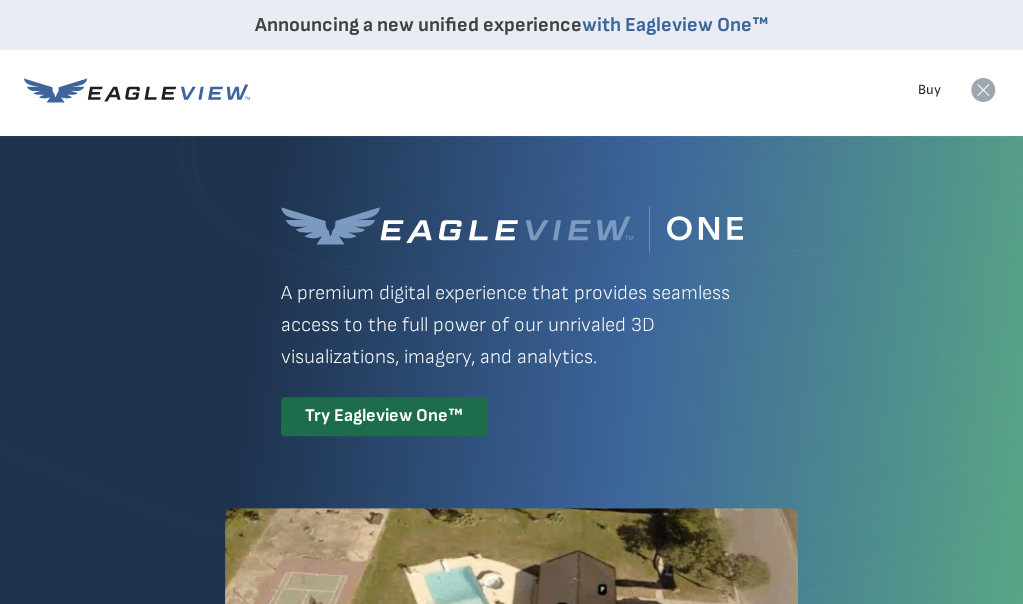 click 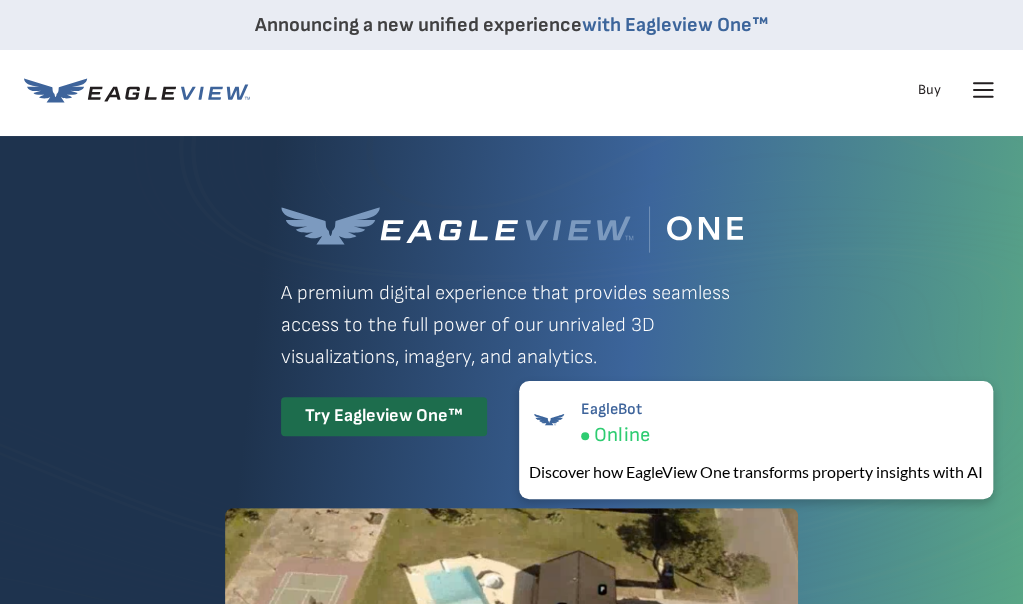 click 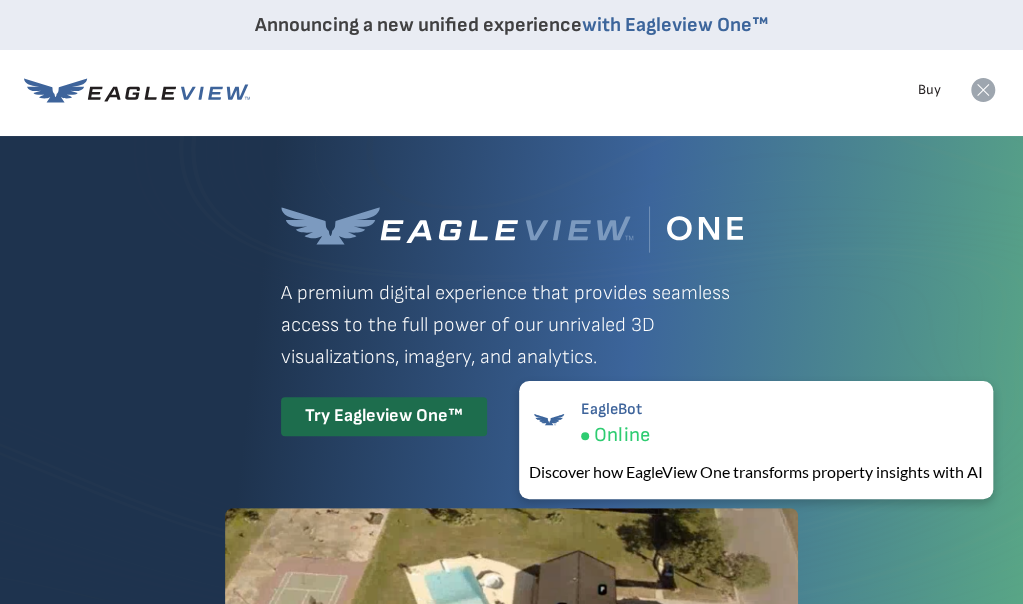 click 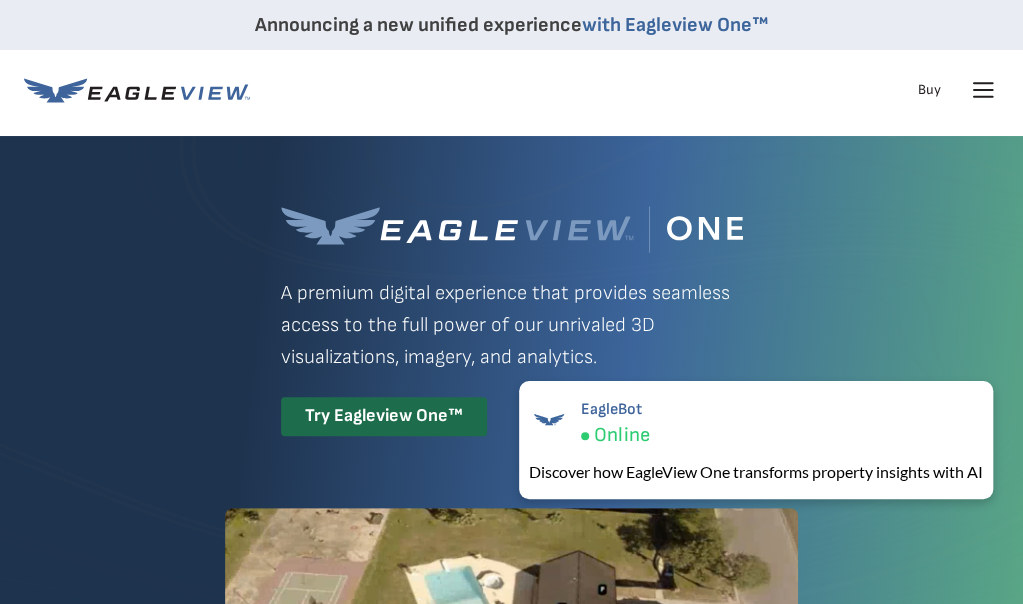 click 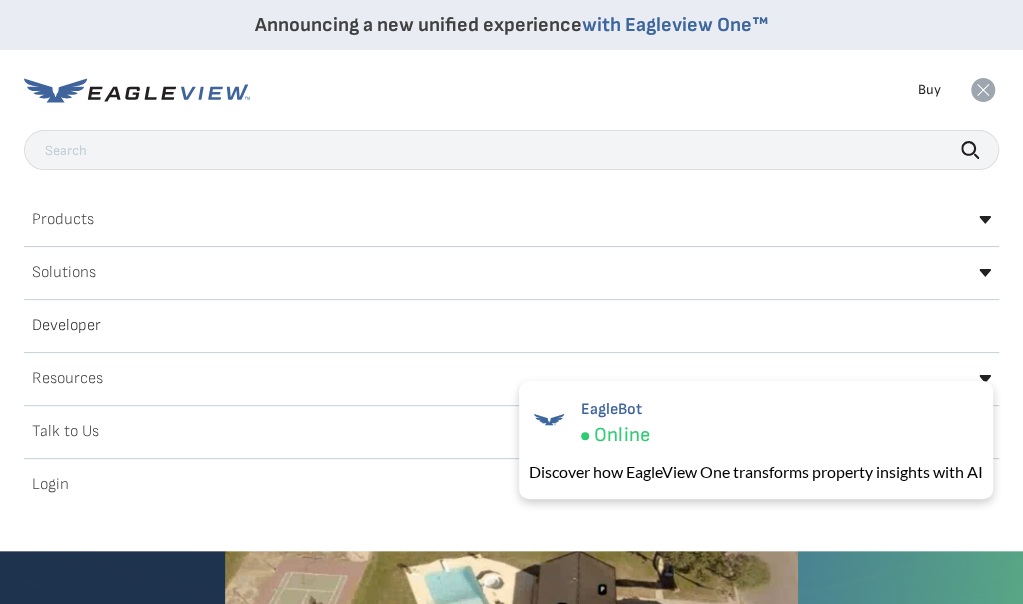 click on "Login" at bounding box center (50, 485) 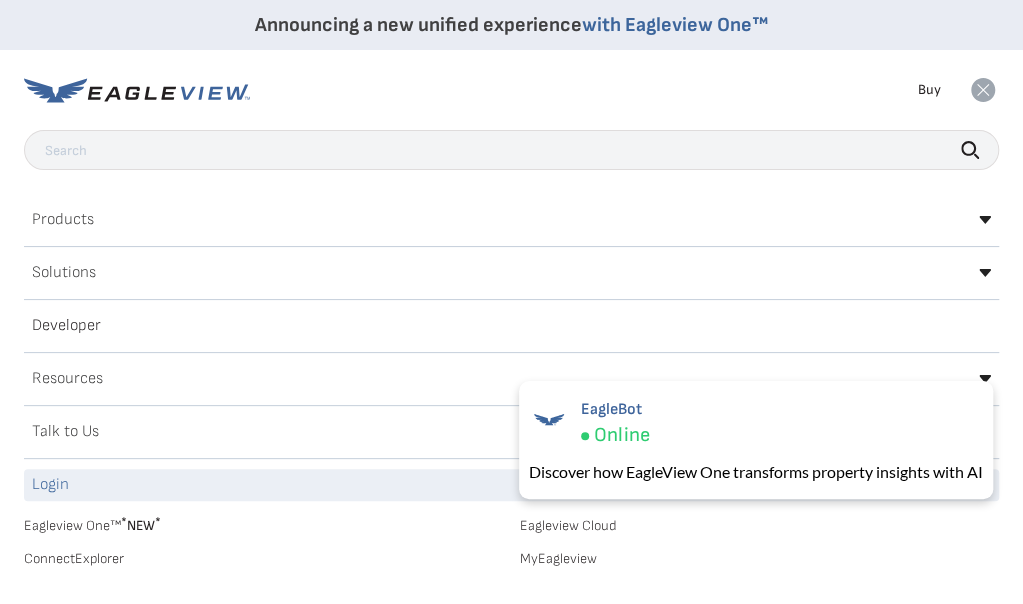 click on "MyEagleview" at bounding box center (760, 559) 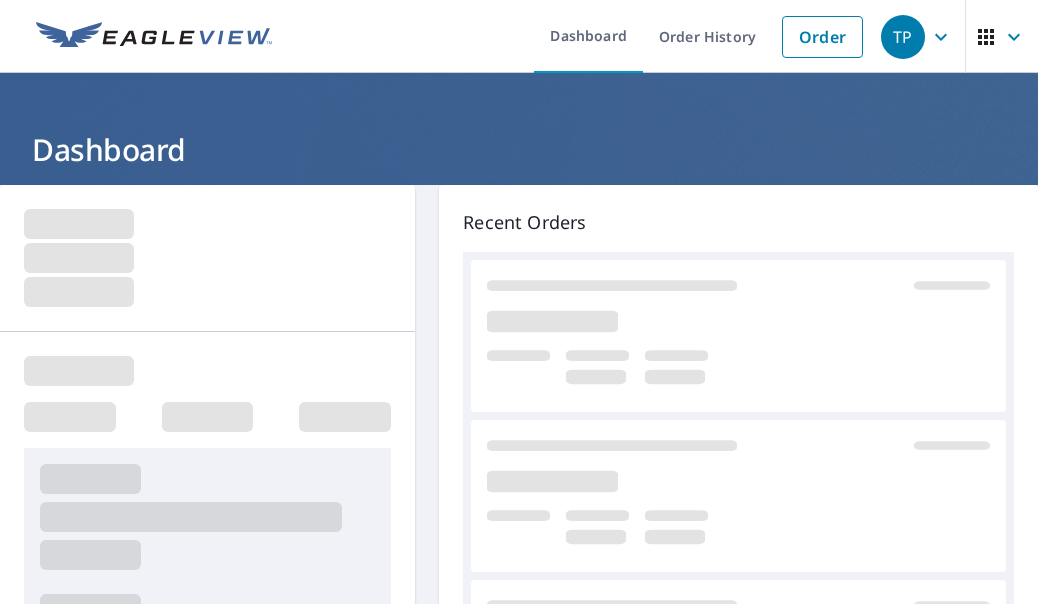 scroll, scrollTop: 0, scrollLeft: 0, axis: both 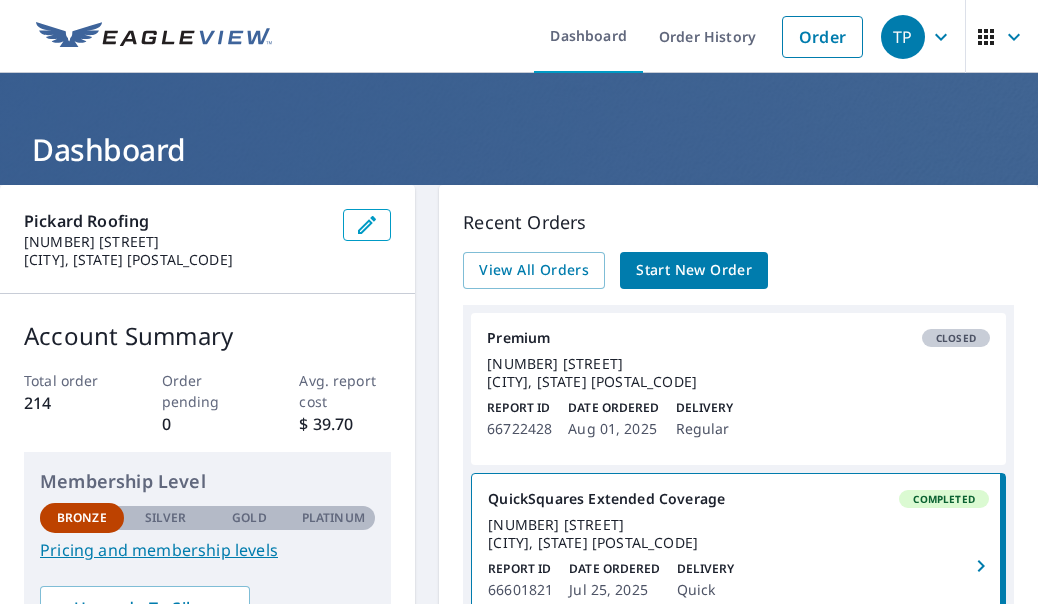 click on "Start New Order" at bounding box center (694, 270) 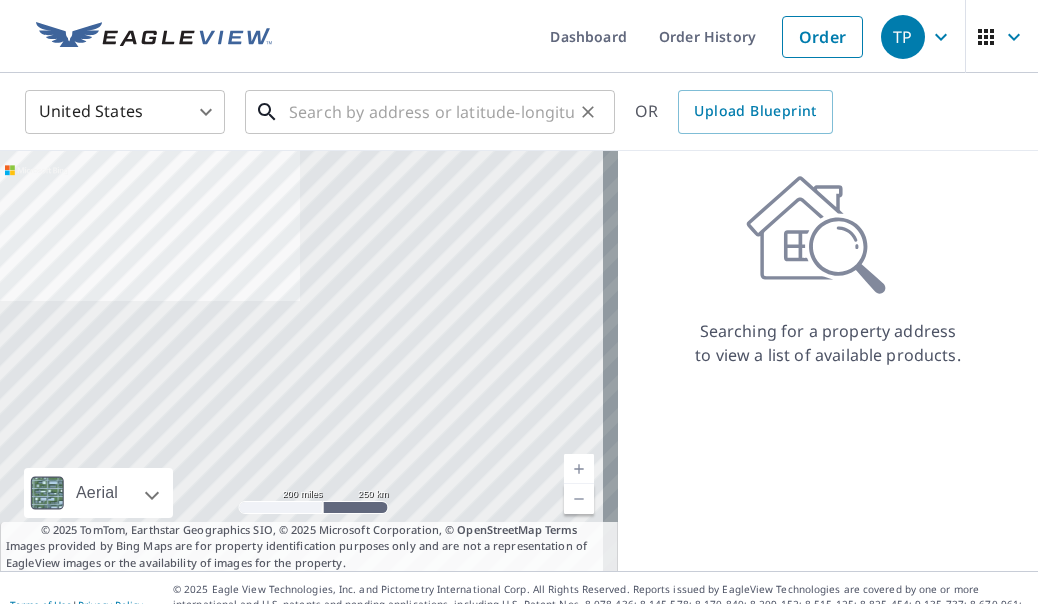 click at bounding box center (431, 112) 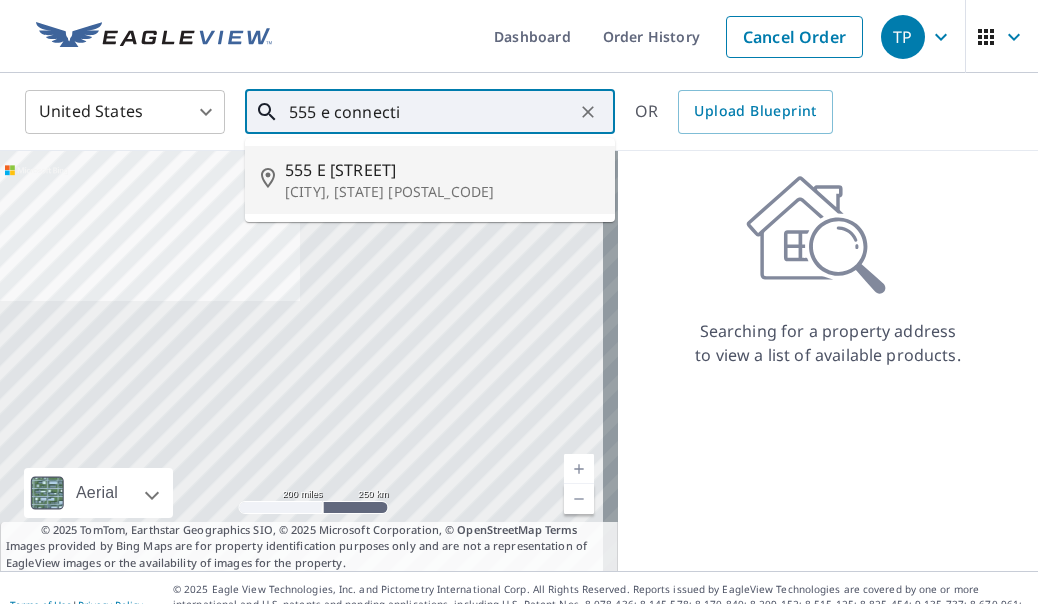 click on "555 E [STREET]" at bounding box center (442, 170) 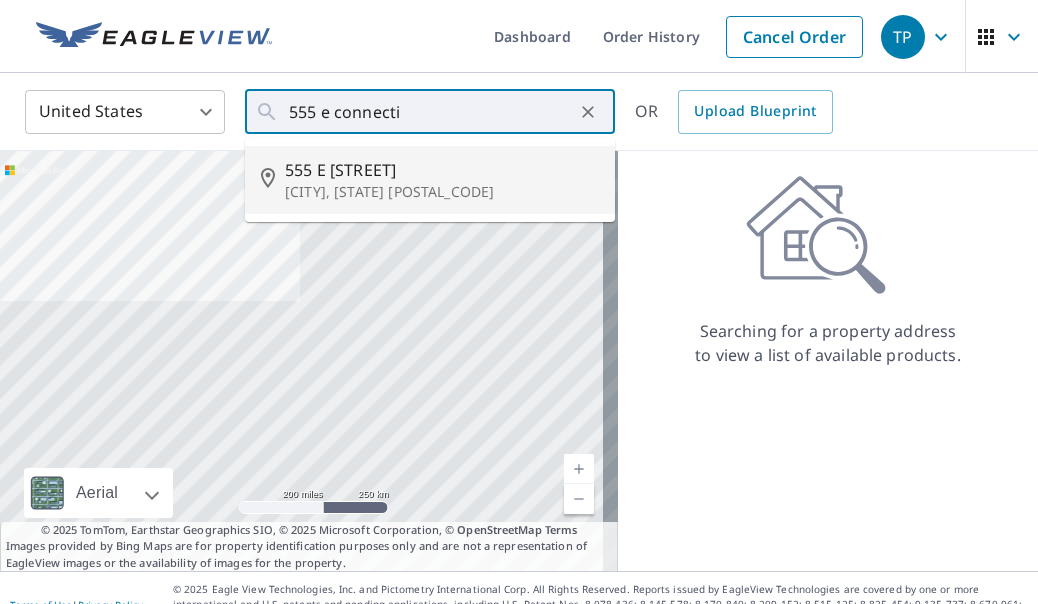 type on "555 E [STREET] [CITY], [STATE] [POSTAL_CODE]" 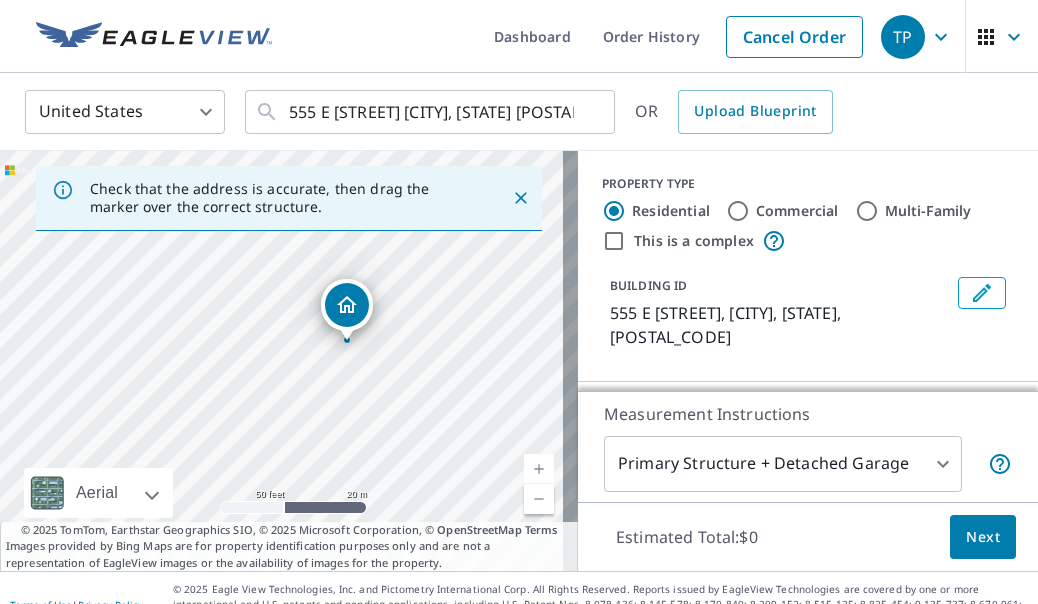 drag, startPoint x: 491, startPoint y: 295, endPoint x: 217, endPoint y: 511, distance: 348.90112 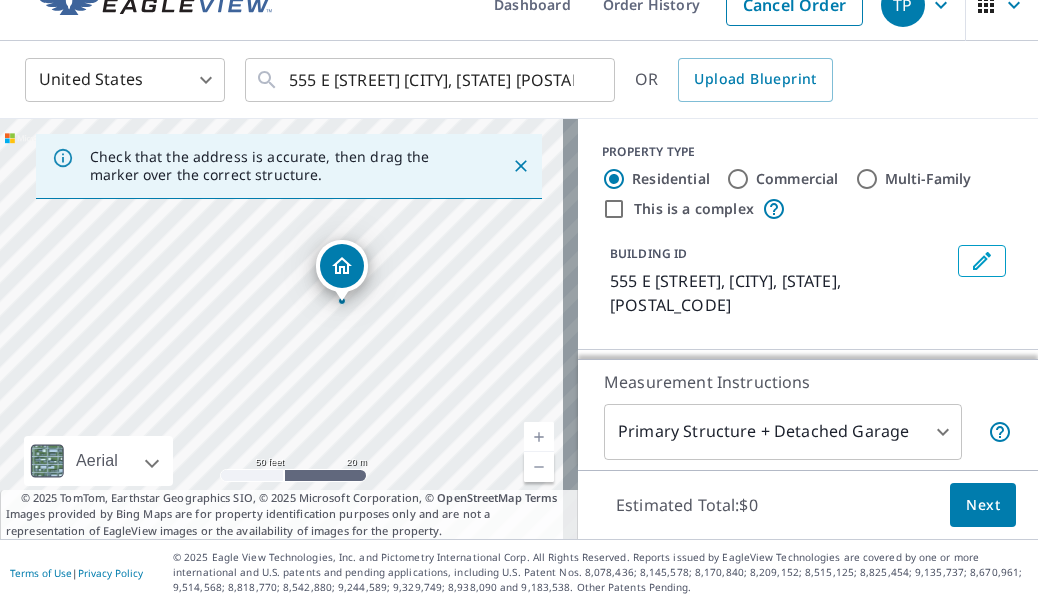 scroll, scrollTop: 32, scrollLeft: 0, axis: vertical 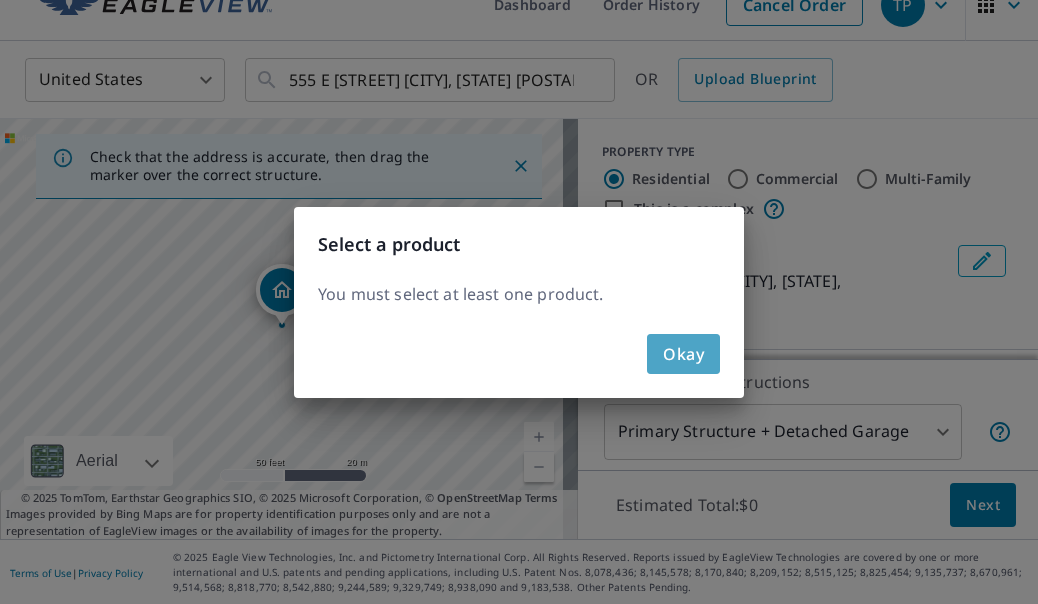 click on "Okay" at bounding box center (683, 354) 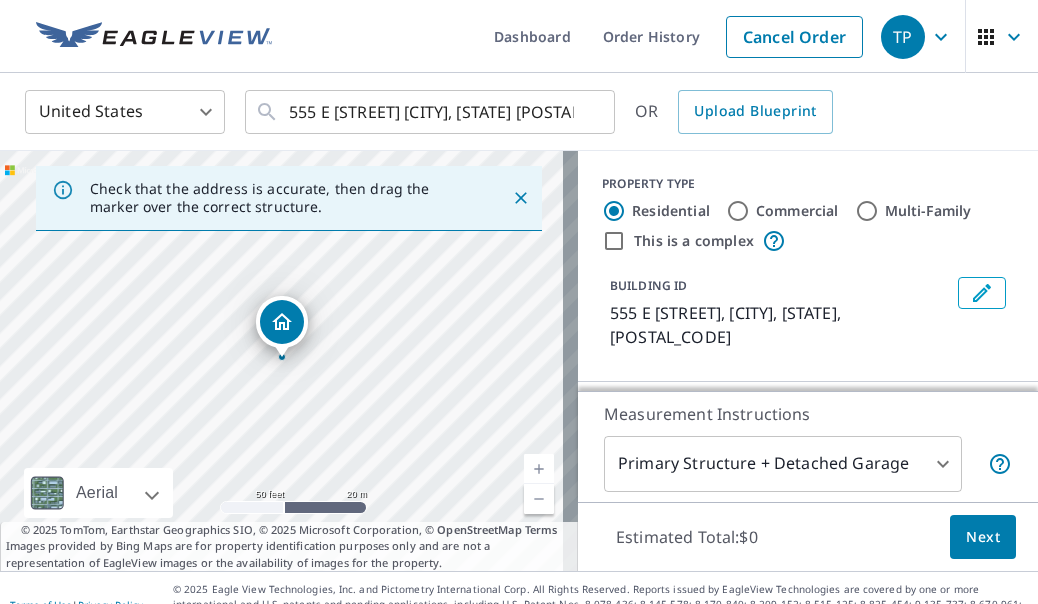 scroll, scrollTop: 32, scrollLeft: 0, axis: vertical 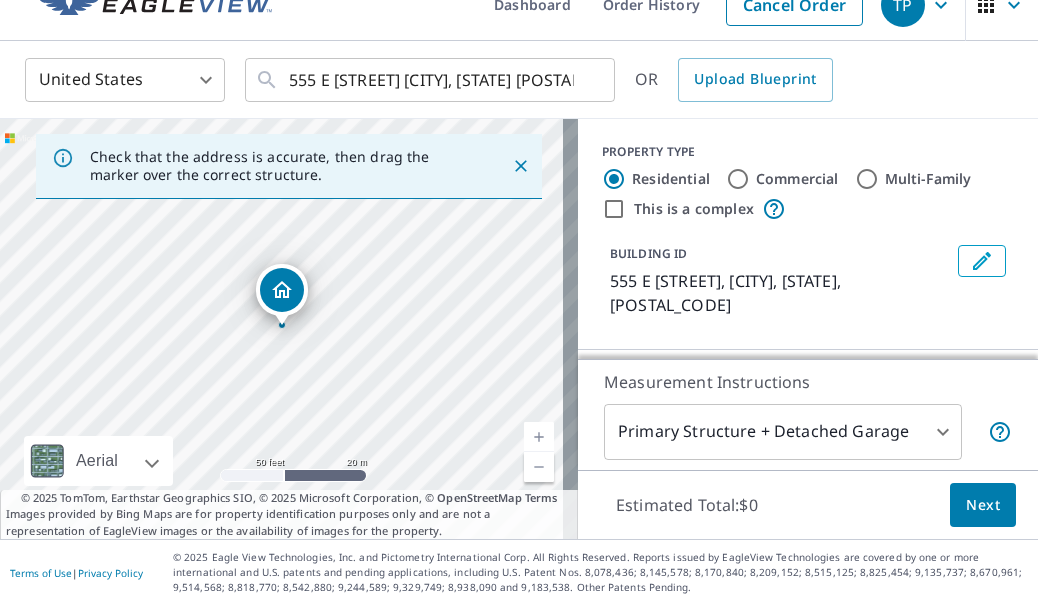 click on "TP .favicon_svg__cls-1{fill:#8ccc4c}.favicon_svg__cls-2{fill:#0098c5} TP
Dashboard Order History Cancel Order TP United States US ​ 555 E Connecticut Ave Southern Pines, NC 28387 ​ OR Upload Blueprint Check that the address is accurate, then drag the marker over the correct structure. 555 E Connecticut Ave Southern Pines, NC 28387 Aerial Road A standard road map Aerial A detailed look from above Labels Labels 50 feet 20 m © 2025 TomTom, © Vexcel Imaging, © 2025 Microsoft Corporation,  © OpenStreetMap Terms © 2025 TomTom, Earthstar Geographics SIO, © 2025 Microsoft Corporation, ©   OpenStreetMap   Terms Images provided by Bing Maps are for property identification purposes only and are not a representation of EagleView images or the availability of images for the property. PROPERTY TYPE Residential Commercial Multi-Family This is a complex BUILDING ID 555 E Connecticut Ave, Southern Pines, NC, 28387 Full House Products New Full House™ $105 Roof Products New Premium $32.75 - $87 $18 Gutter $18" at bounding box center [519, 302] 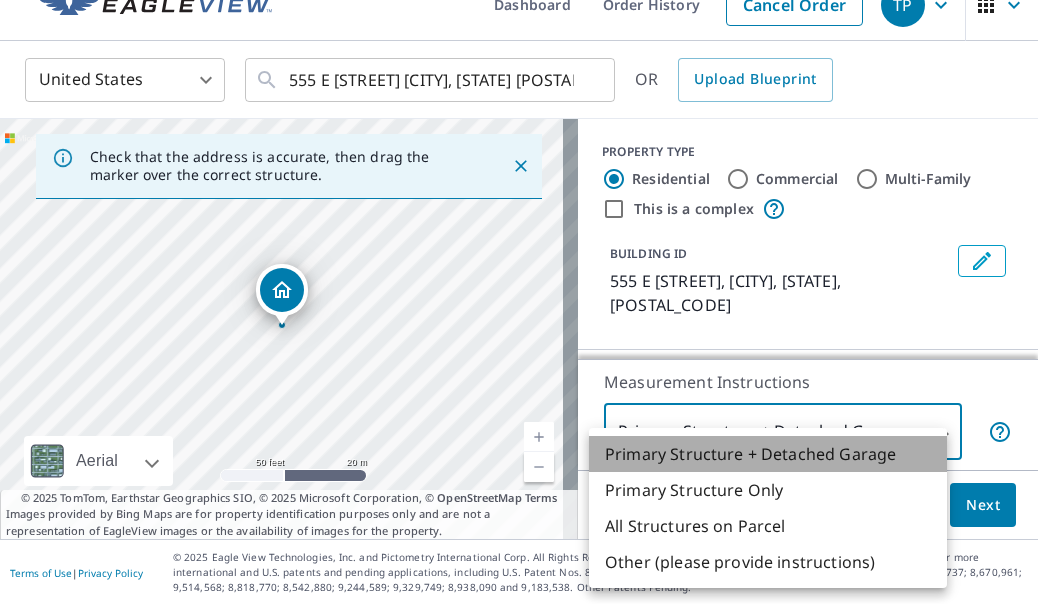 click on "Primary Structure + Detached Garage" at bounding box center [768, 454] 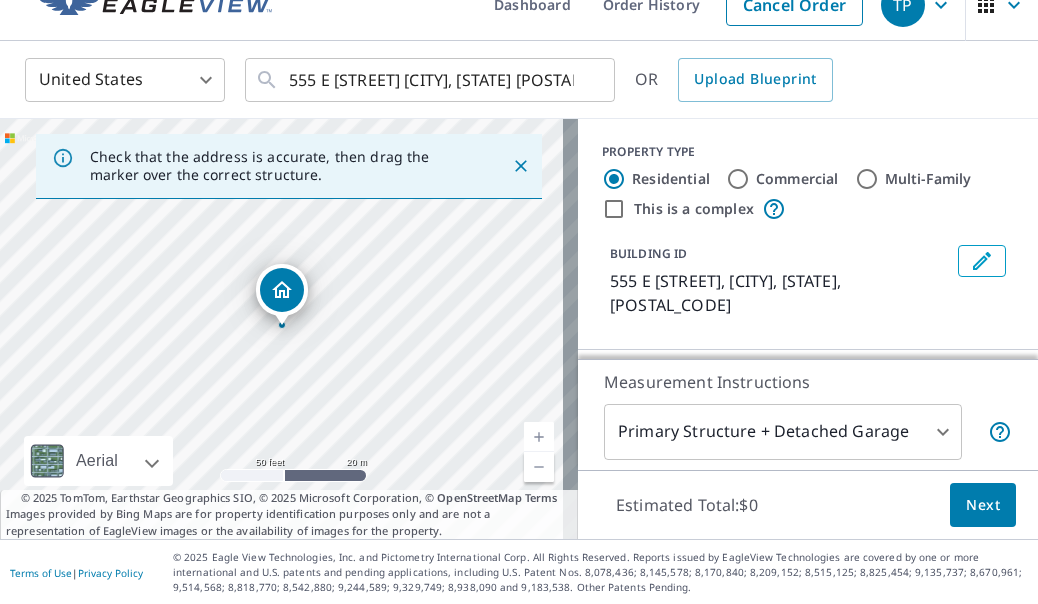 click on "555 E Connecticut Ave Southern Pines, NC 28387" at bounding box center [282, 290] 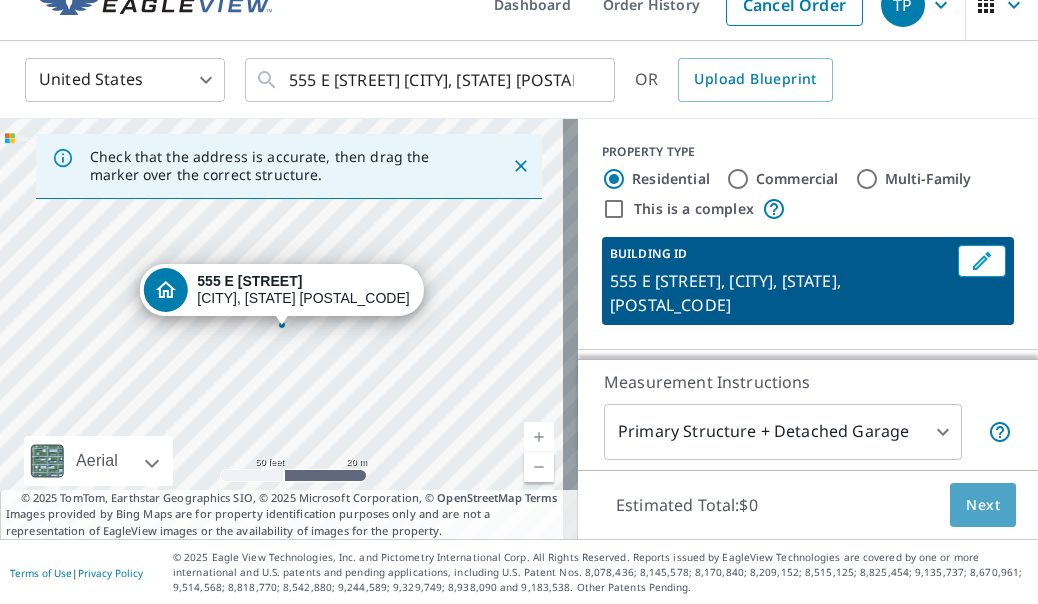click on "Next" at bounding box center (983, 505) 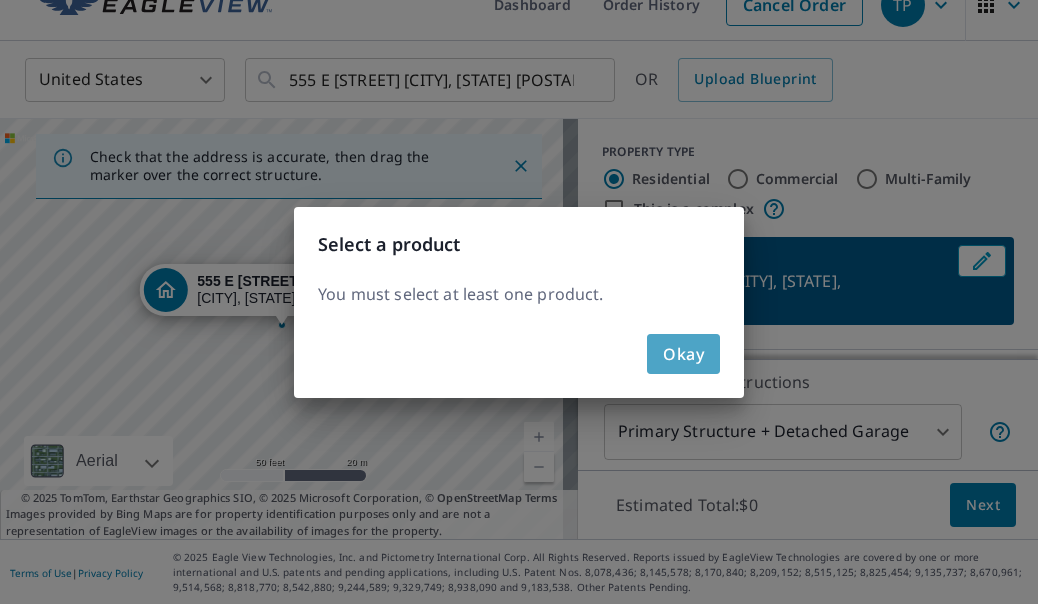 click on "Okay" at bounding box center [683, 354] 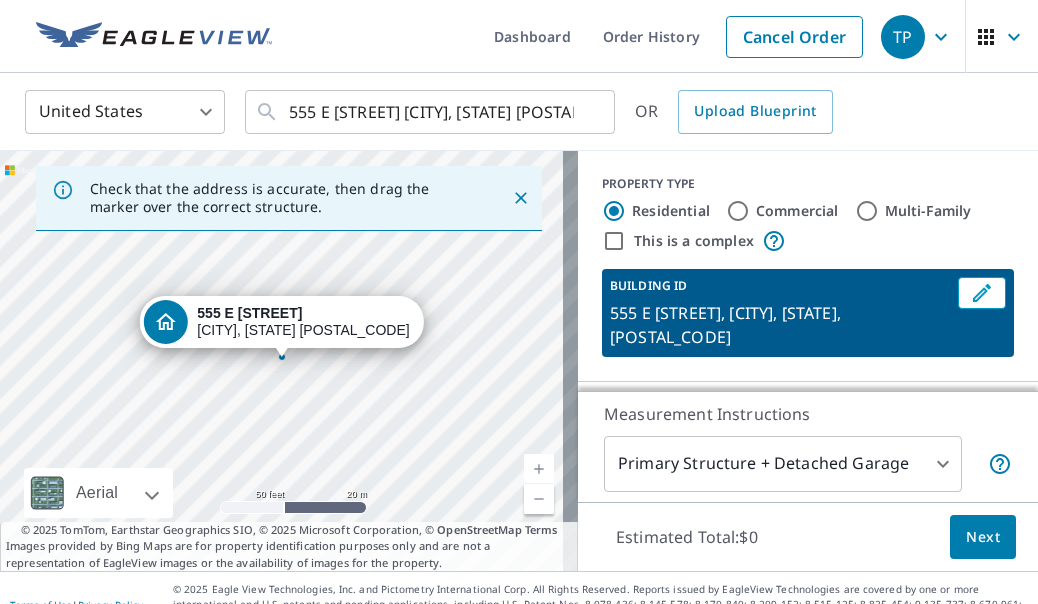 scroll, scrollTop: 32, scrollLeft: 0, axis: vertical 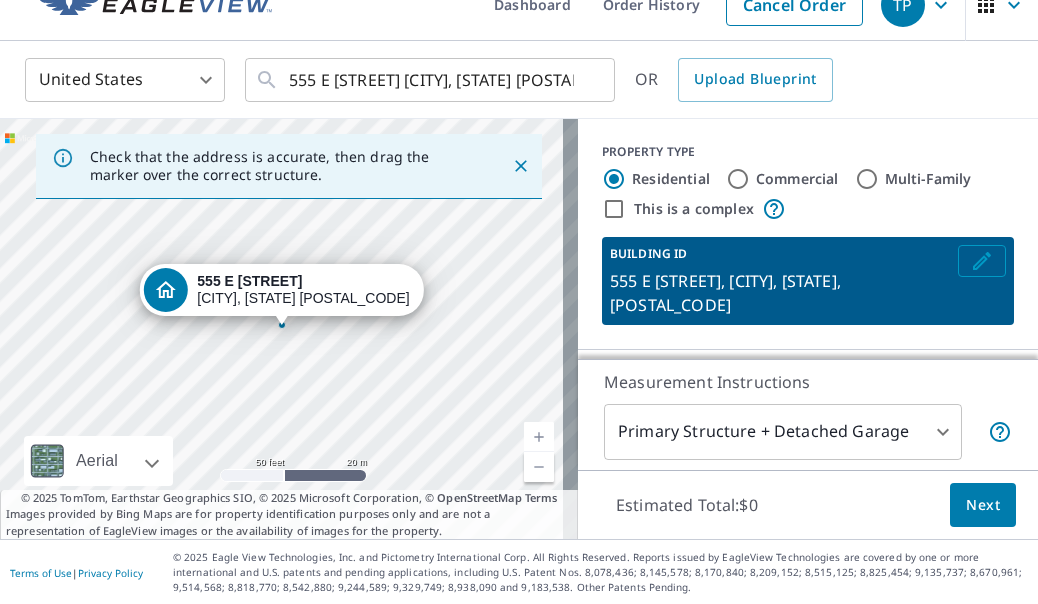 click 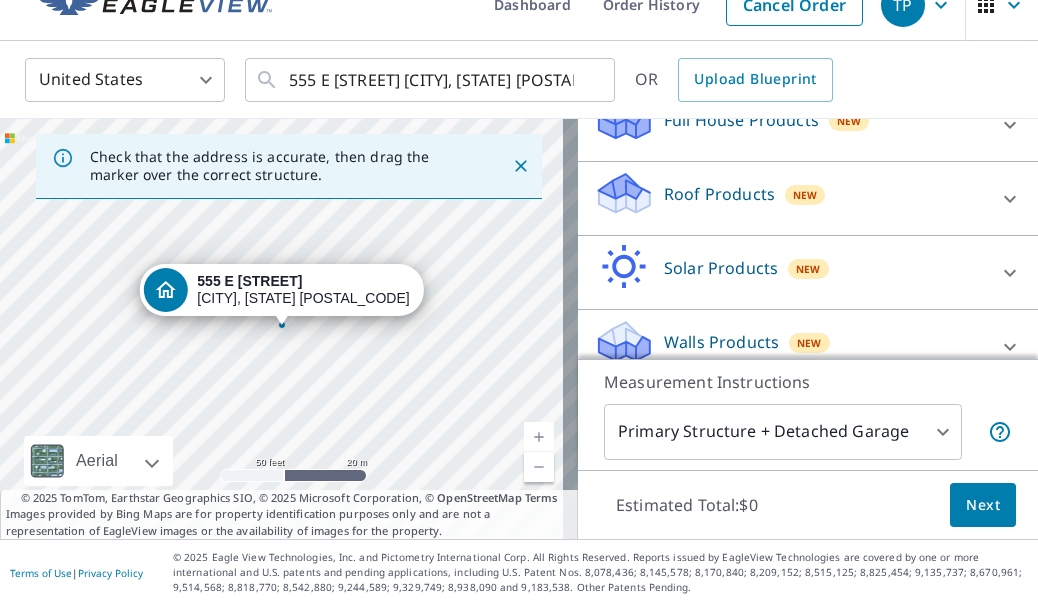 scroll, scrollTop: 537, scrollLeft: 0, axis: vertical 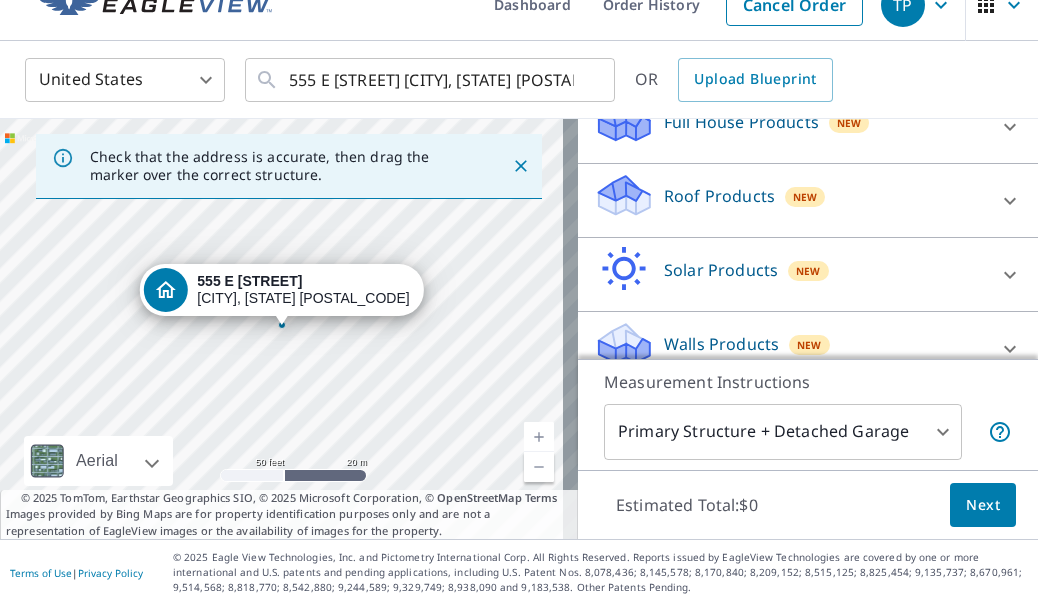 click on "Roof Products" at bounding box center (719, 196) 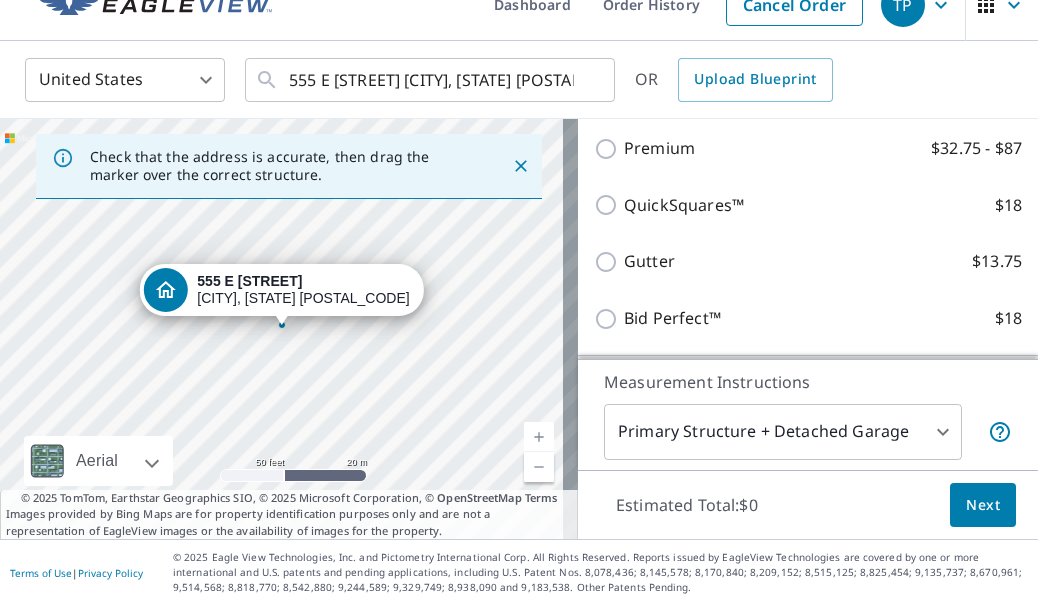 scroll, scrollTop: 642, scrollLeft: 0, axis: vertical 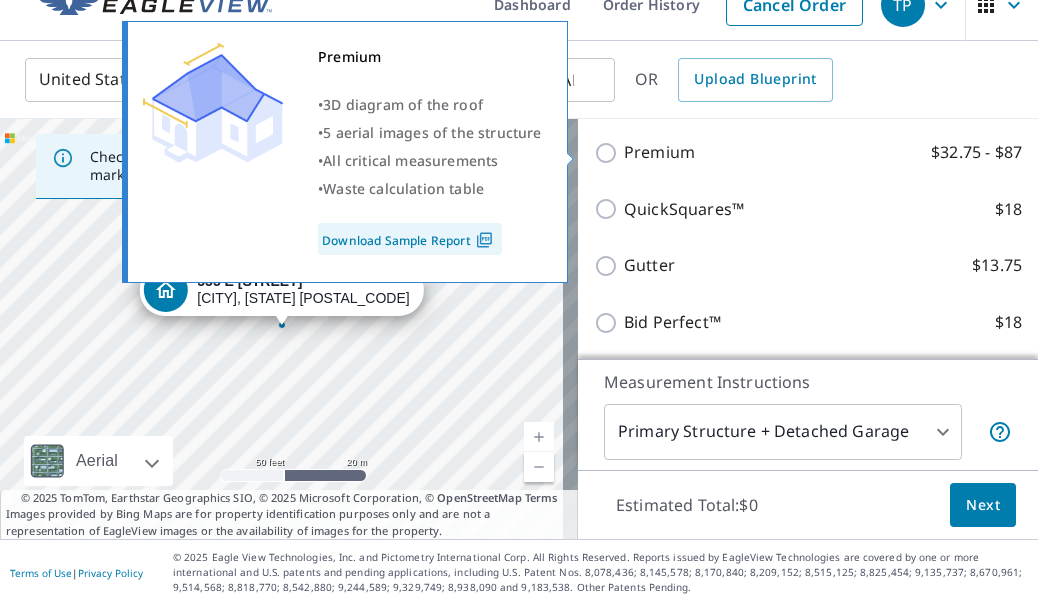 click on "Premium $32.75 - $87" at bounding box center (609, 153) 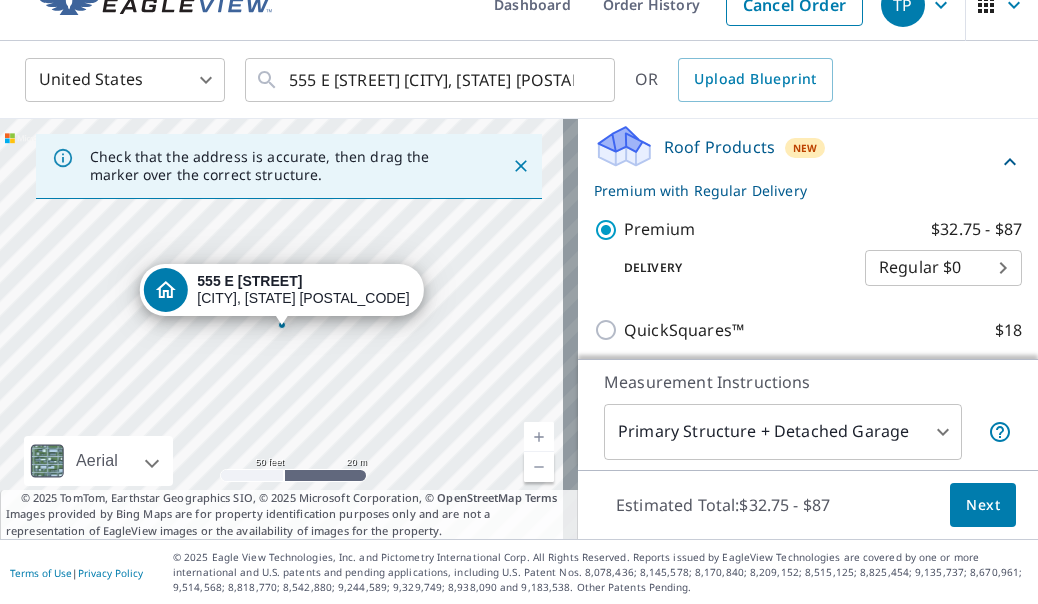 scroll, scrollTop: 855, scrollLeft: 0, axis: vertical 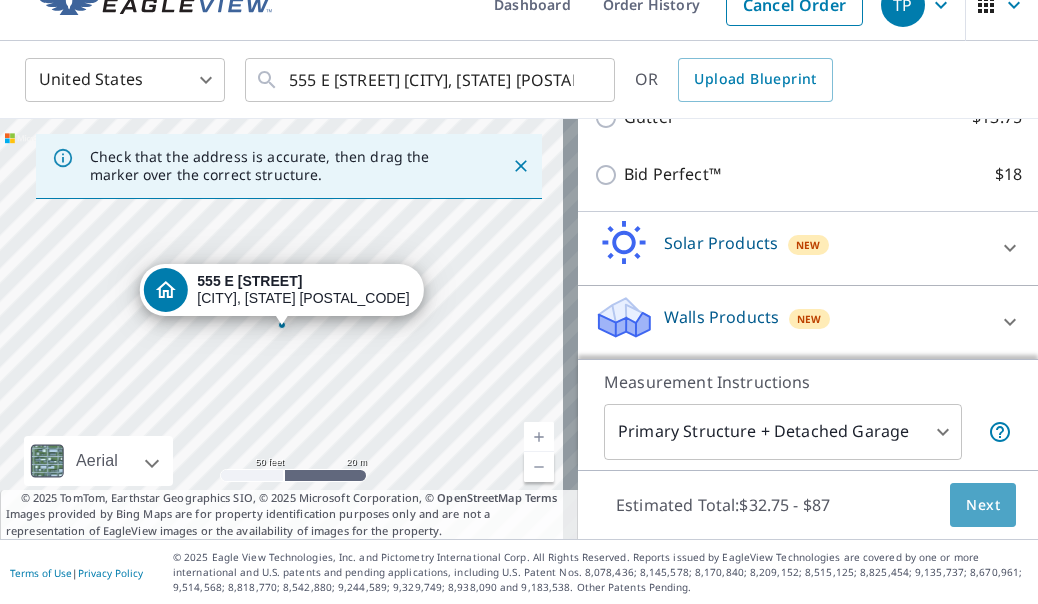 click on "Next" at bounding box center (983, 505) 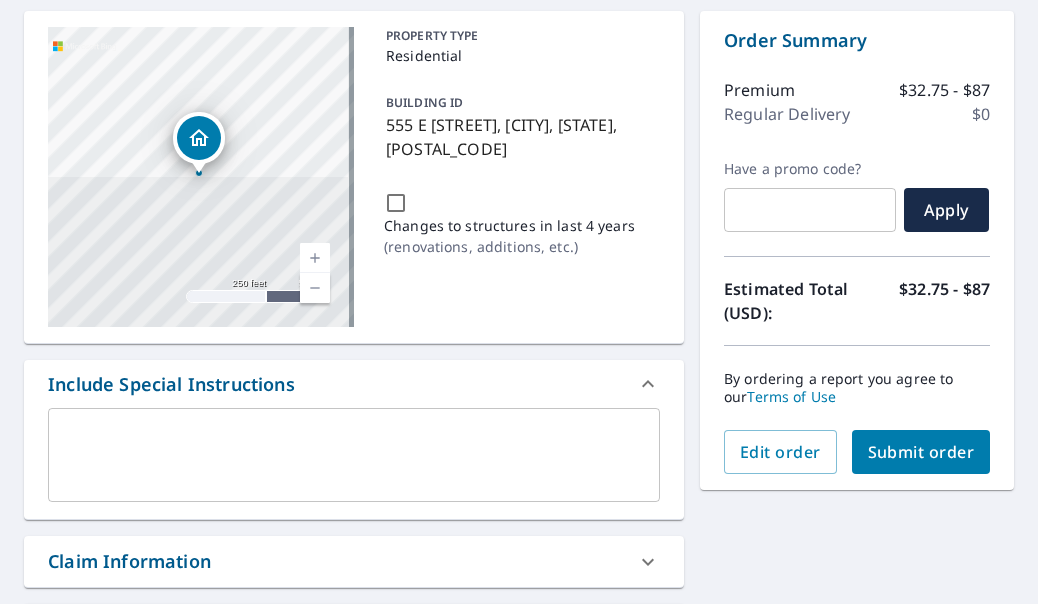scroll, scrollTop: 190, scrollLeft: 0, axis: vertical 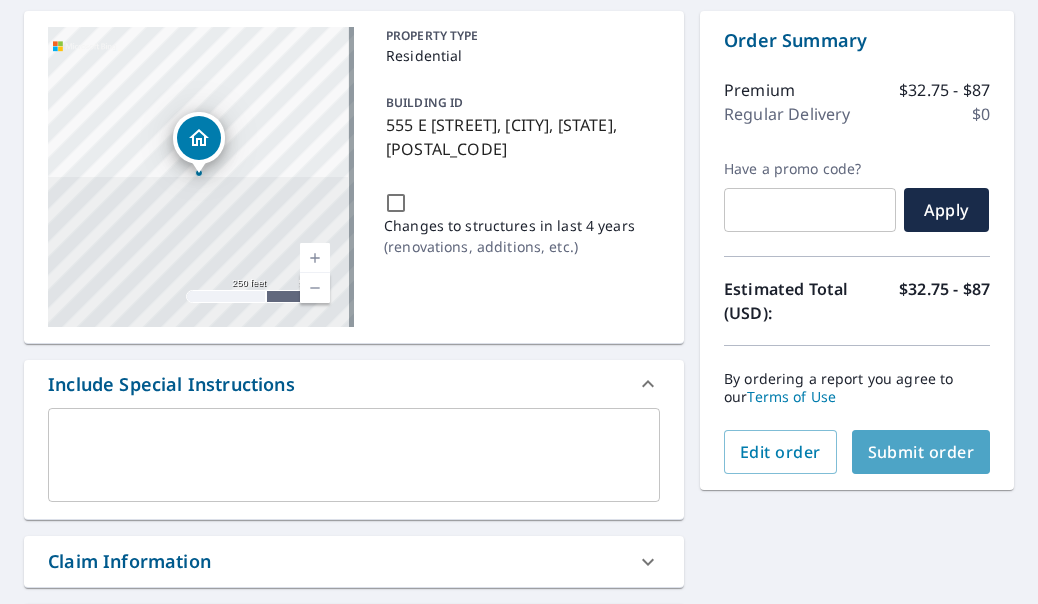 click on "Submit order" at bounding box center [921, 452] 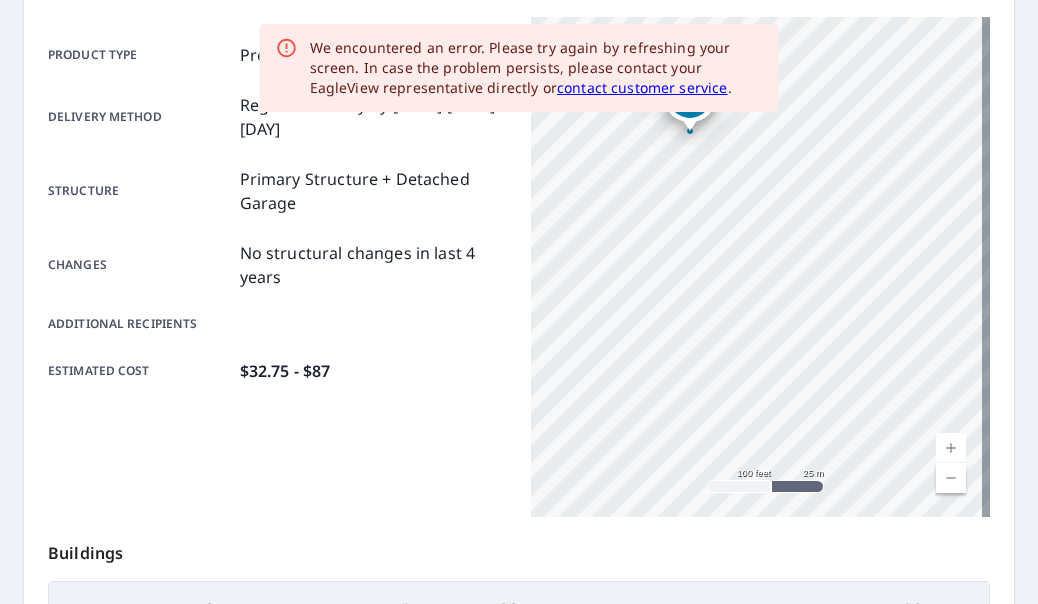 scroll, scrollTop: 0, scrollLeft: 0, axis: both 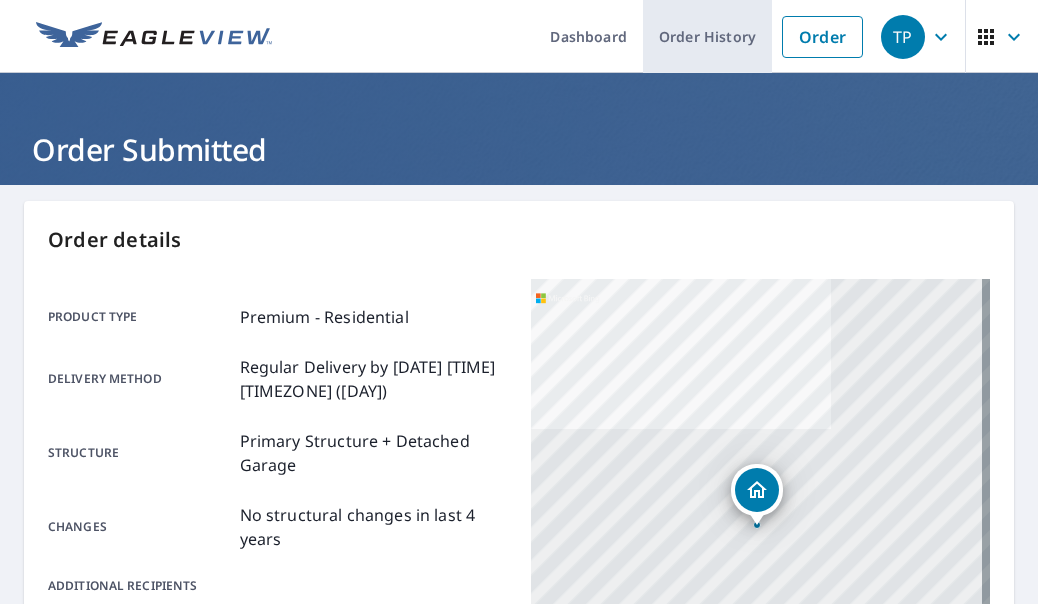 click on "Order History" at bounding box center [707, 36] 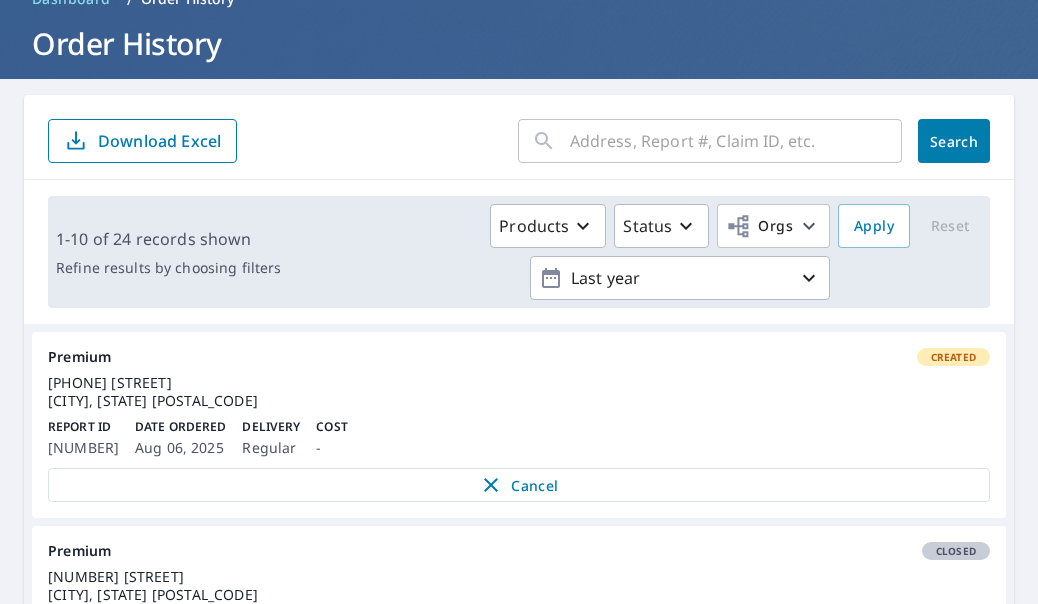 scroll, scrollTop: 215, scrollLeft: 0, axis: vertical 